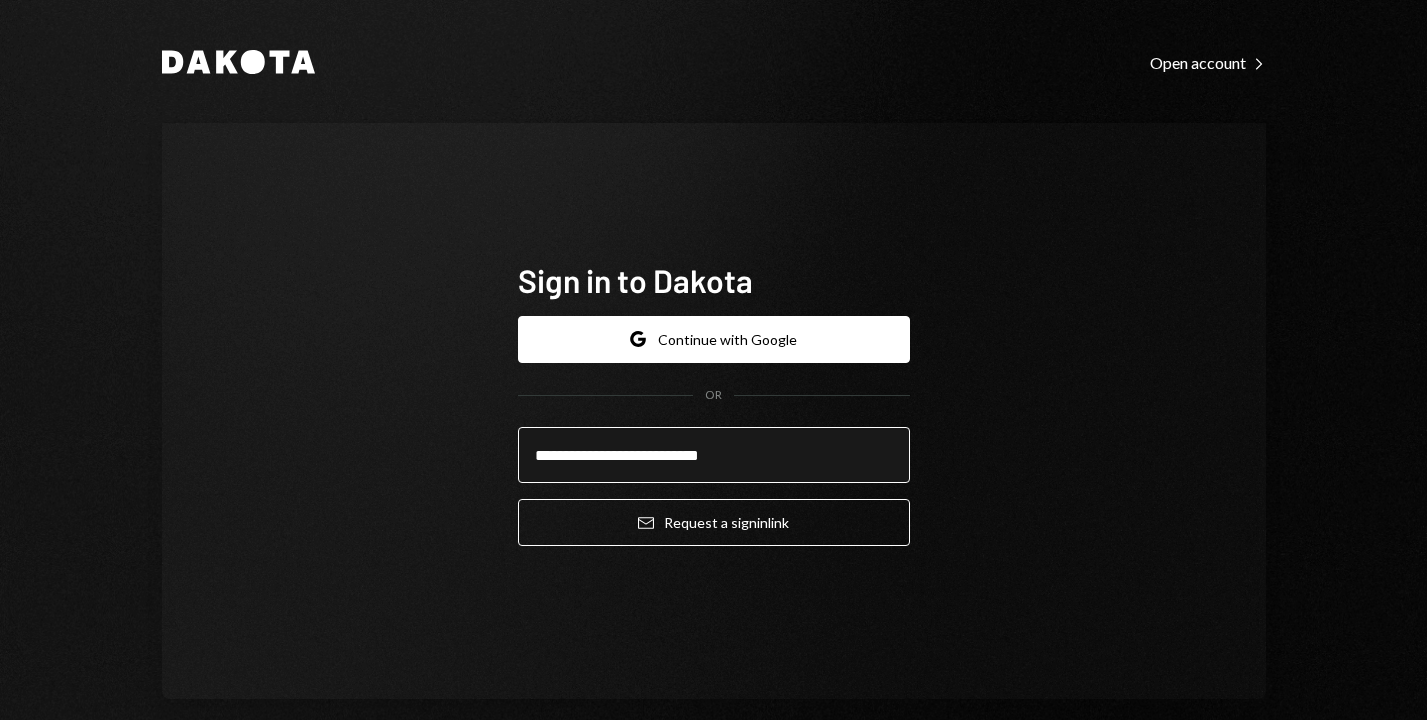 scroll, scrollTop: 0, scrollLeft: 0, axis: both 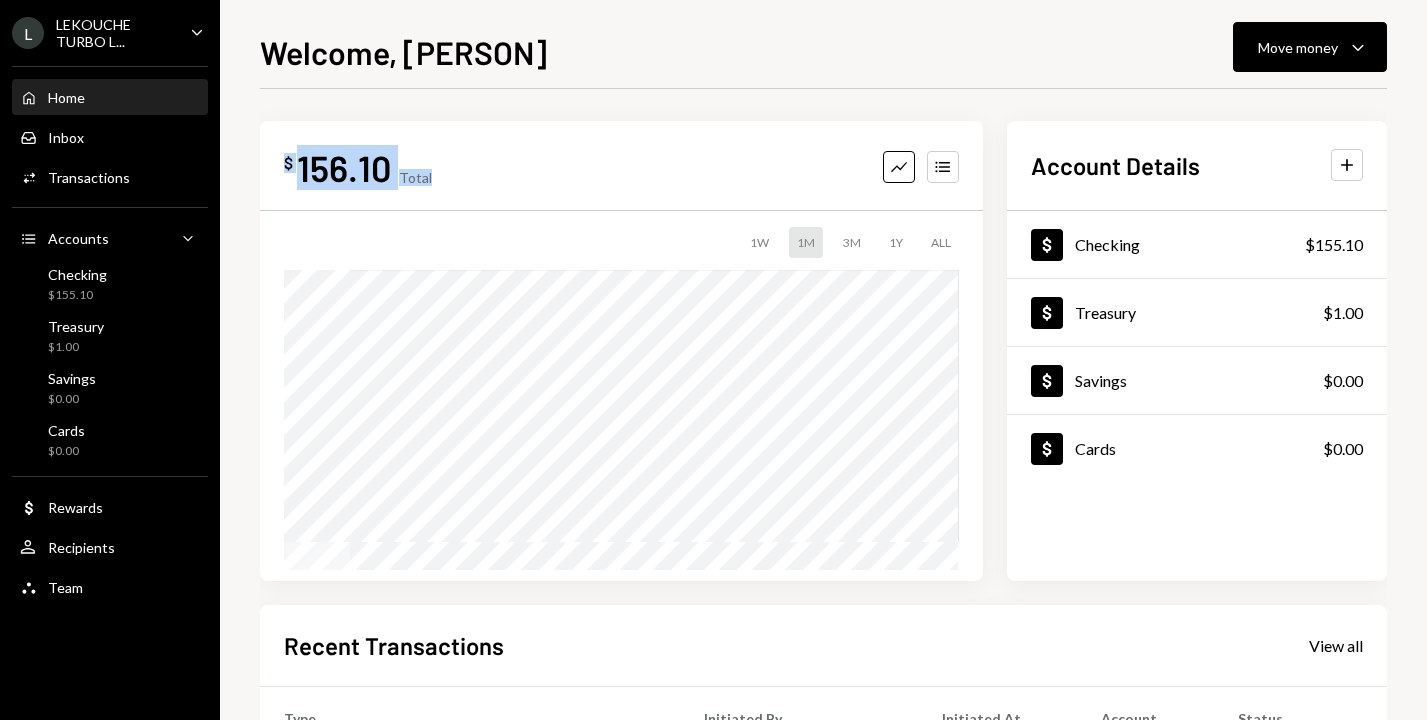 drag, startPoint x: 284, startPoint y: 166, endPoint x: 436, endPoint y: 161, distance: 152.08221 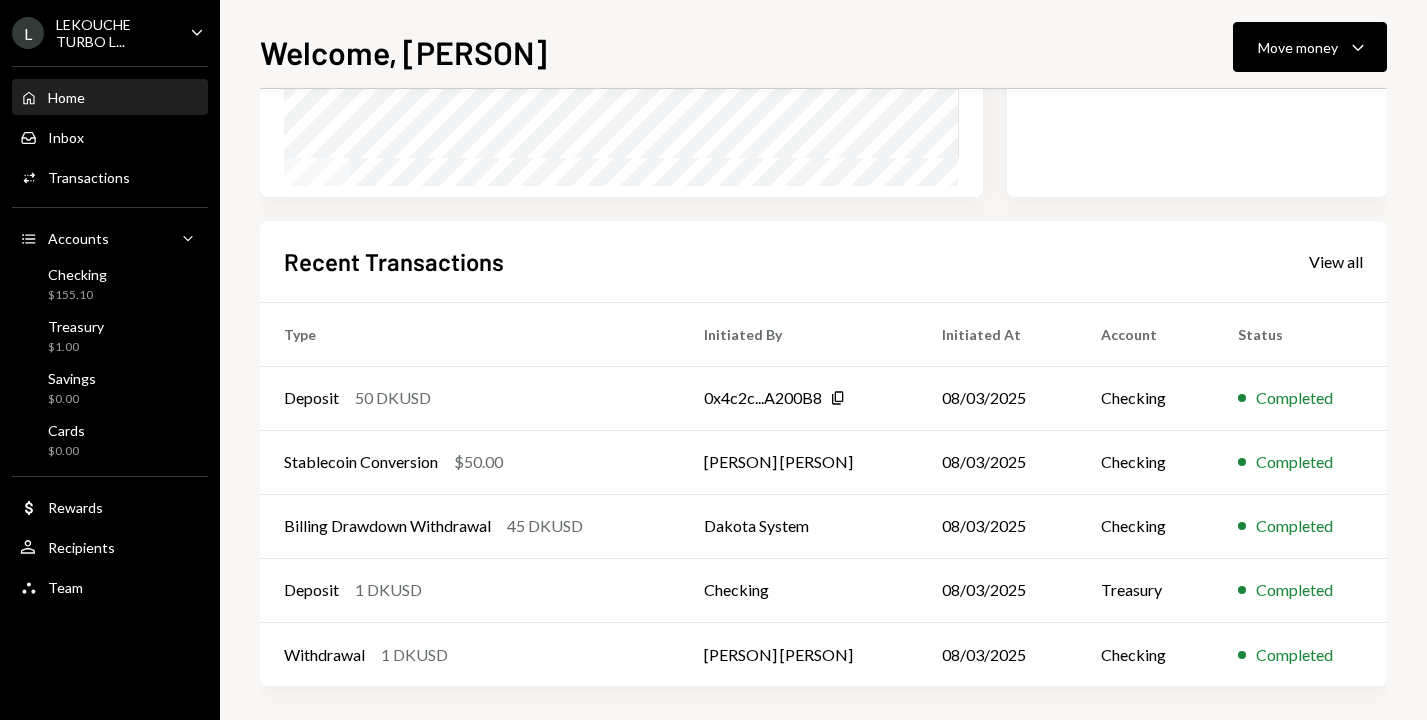 scroll, scrollTop: 390, scrollLeft: 0, axis: vertical 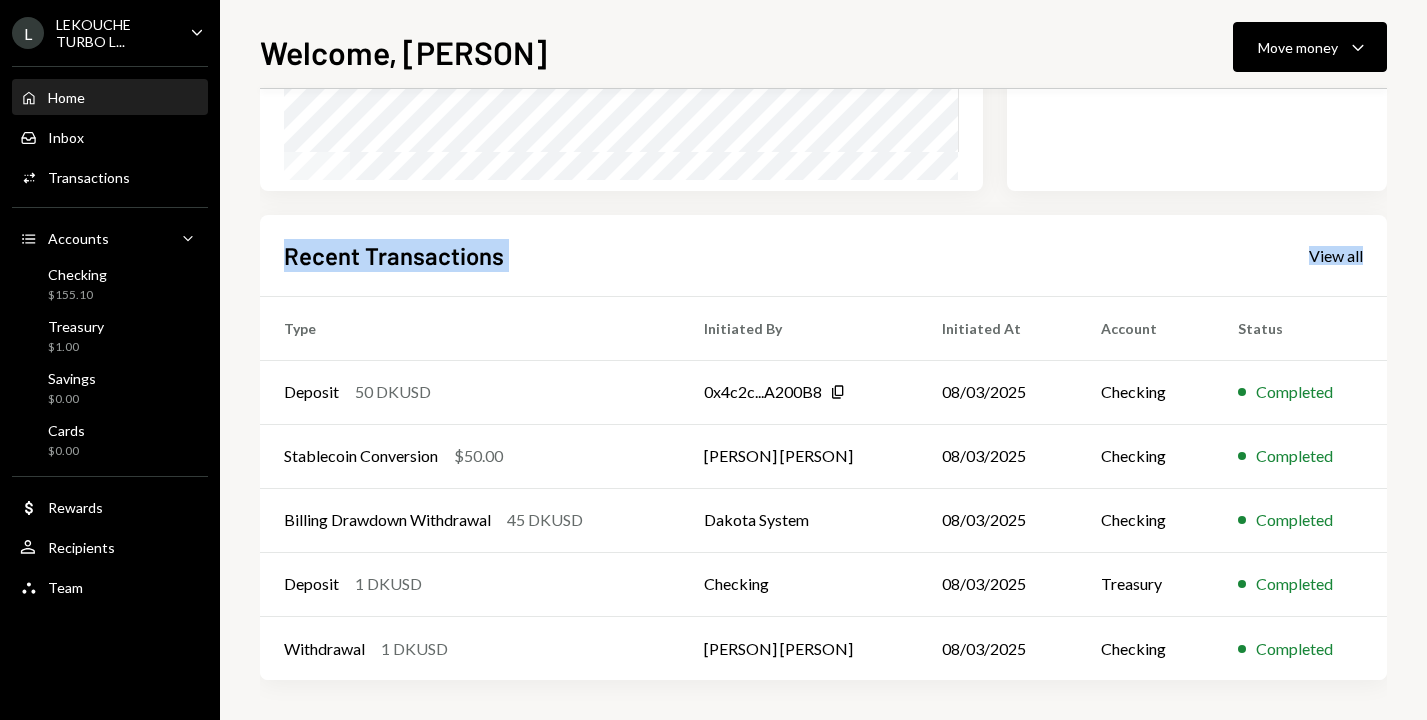 drag, startPoint x: 285, startPoint y: 263, endPoint x: 1389, endPoint y: 653, distance: 1170.8612 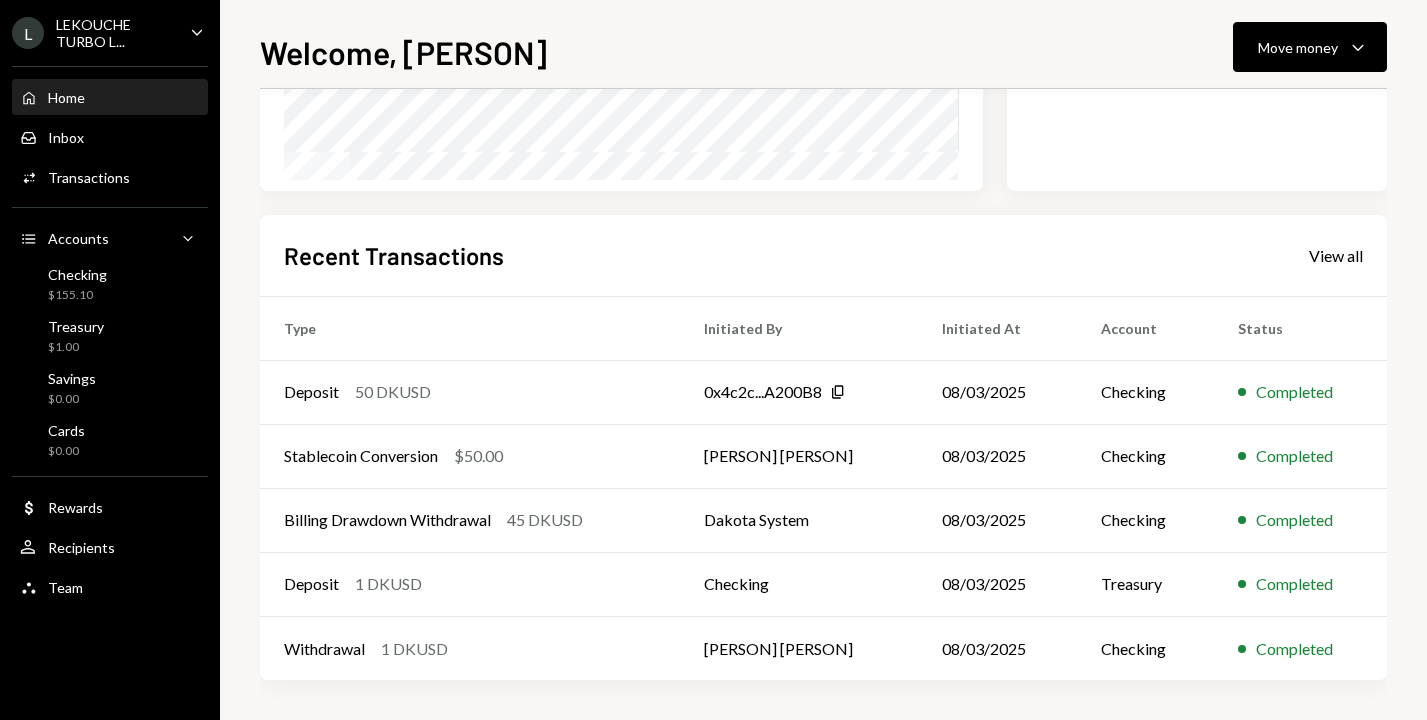 click on "Welcome, [NAME] Move money Caret Down Recent Transactions View all Type Initiated By Initiated At Account Status Deposit 50  DKUSD 0x4c2c...A200B8 Copy 08/03/2025 Checking Completed Stablecoin Conversion $50.00 [PERSON]  [PERSON] 08/03/2025 Checking Completed Billing Drawdown Withdrawal 45  DKUSD [PERSON] System 08/03/2025 Checking Completed Deposit 1  DKUSD Checking 08/03/2025 Treasury Completed Withdrawal 1  DKUSD [PERSON]  [PERSON] 08/03/2025 Checking Completed" at bounding box center [823, 360] 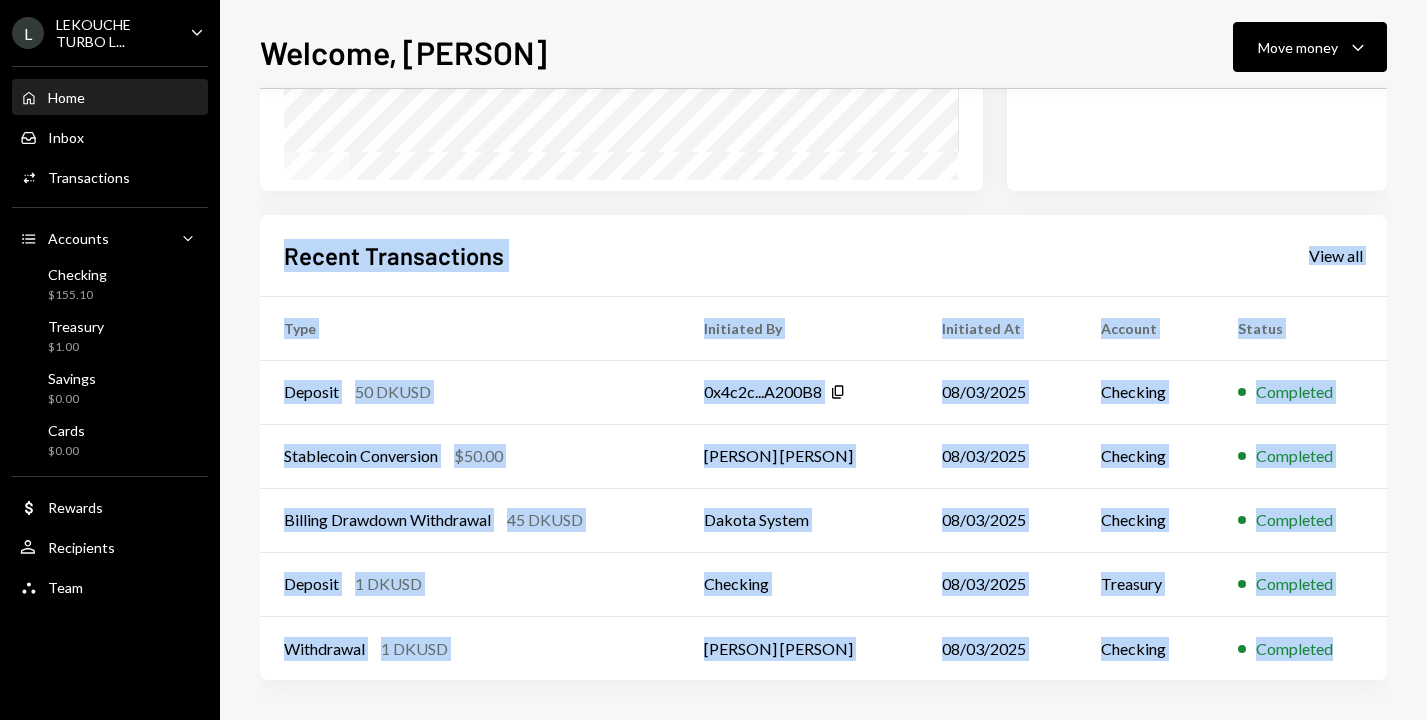 drag, startPoint x: 1386, startPoint y: 655, endPoint x: 273, endPoint y: 240, distance: 1187.8527 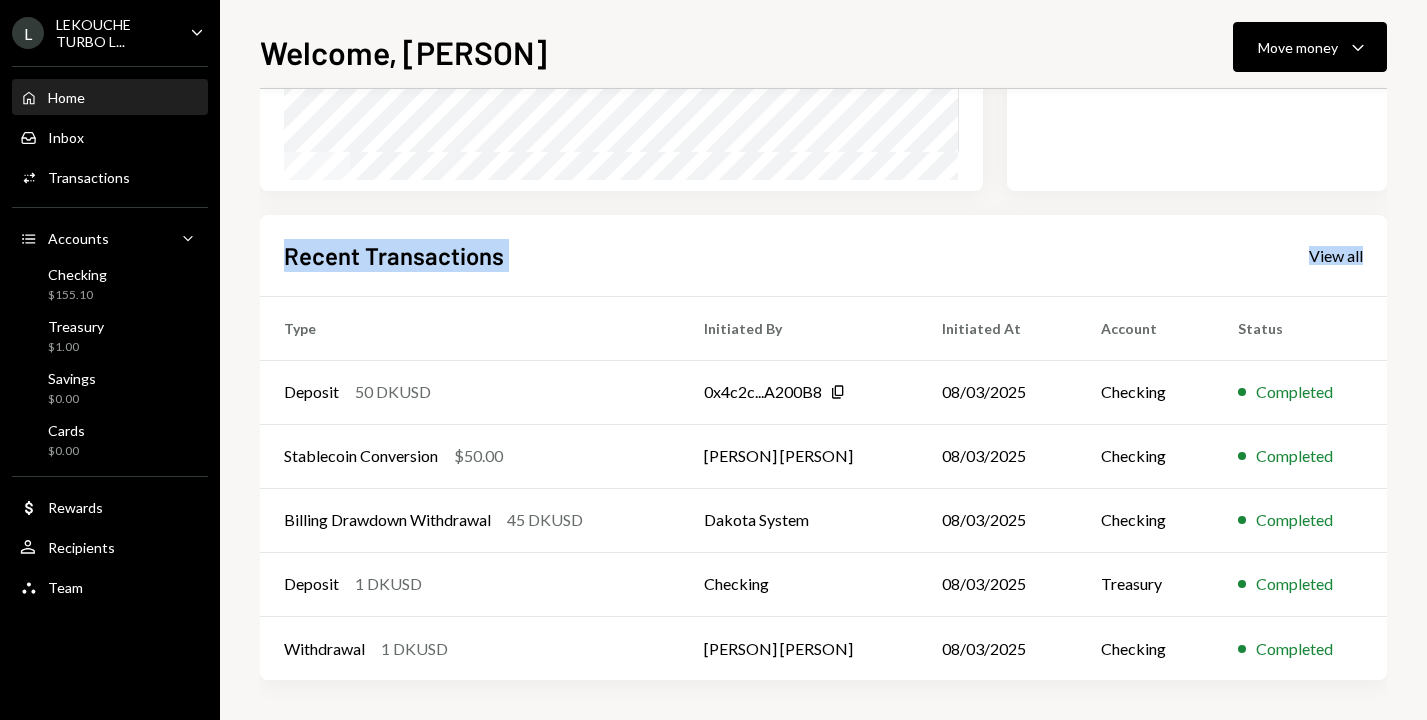 drag, startPoint x: 252, startPoint y: 240, endPoint x: 1399, endPoint y: 670, distance: 1224.9526 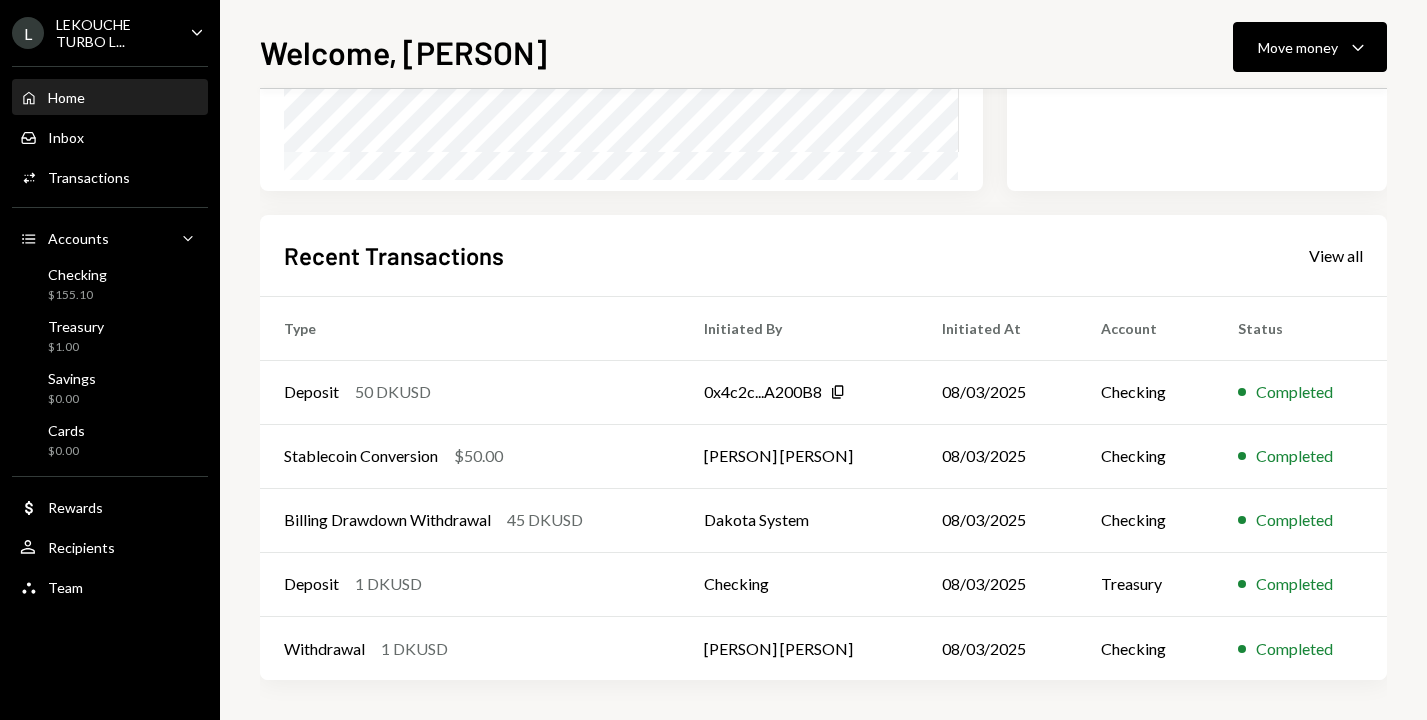 click on "Welcome, [NAME] Move money Caret Down Recent Transactions View all Type Initiated By Initiated At Account Status Deposit 50  DKUSD 0x4c2c...A200B8 Copy 08/03/2025 Checking Completed Stablecoin Conversion $50.00 [PERSON]  [PERSON] 08/03/2025 Checking Completed Billing Drawdown Withdrawal 45  DKUSD [PERSON] System 08/03/2025 Checking Completed Deposit 1  DKUSD Checking 08/03/2025 Treasury Completed Withdrawal 1  DKUSD [PERSON]  [PERSON] 08/03/2025 Checking Completed" at bounding box center [823, 360] 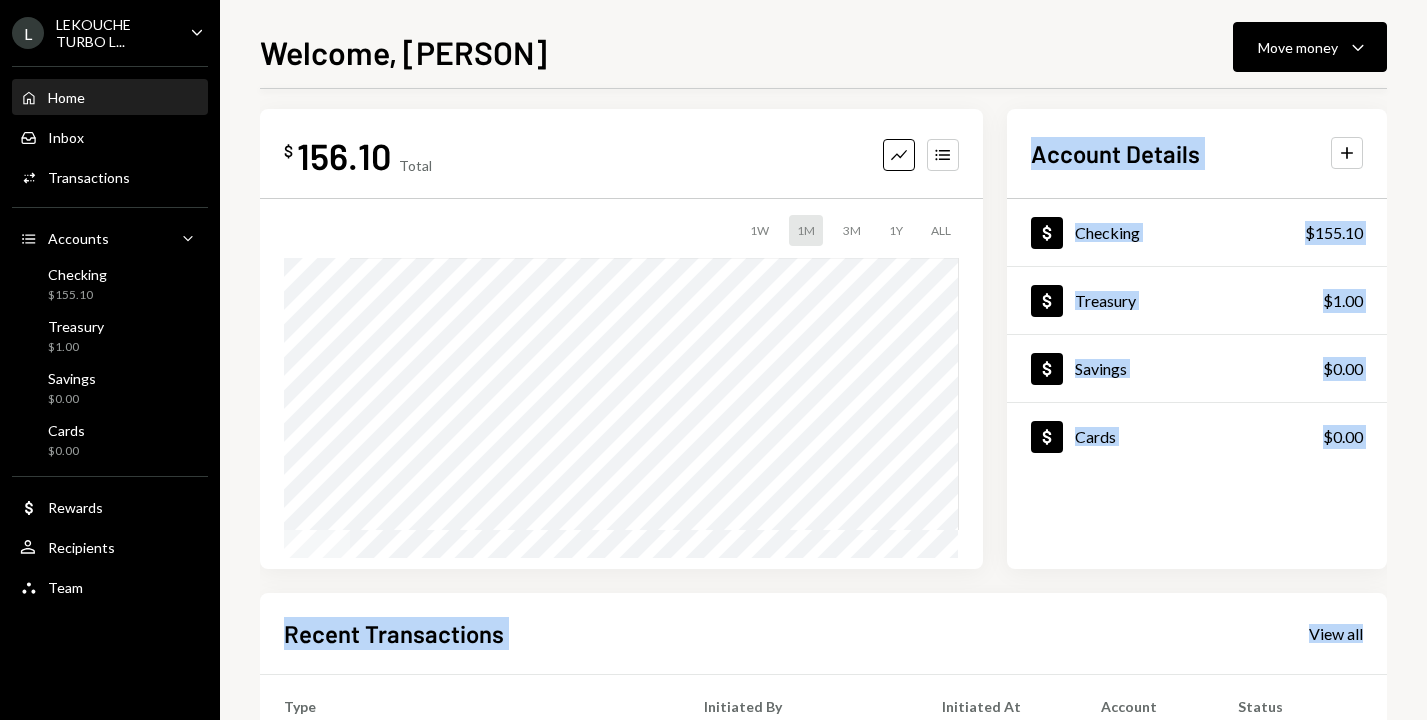 scroll, scrollTop: 0, scrollLeft: 0, axis: both 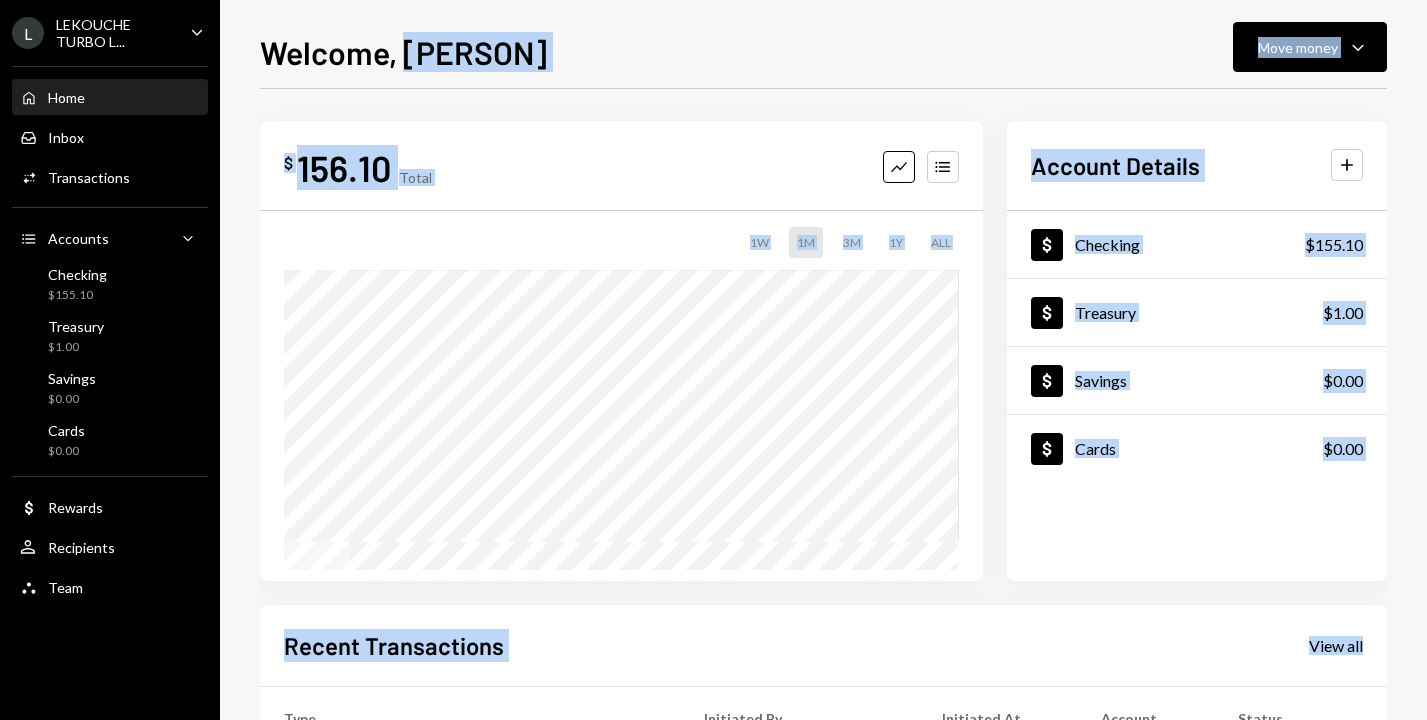 drag, startPoint x: 1216, startPoint y: 602, endPoint x: 404, endPoint y: 49, distance: 982.422 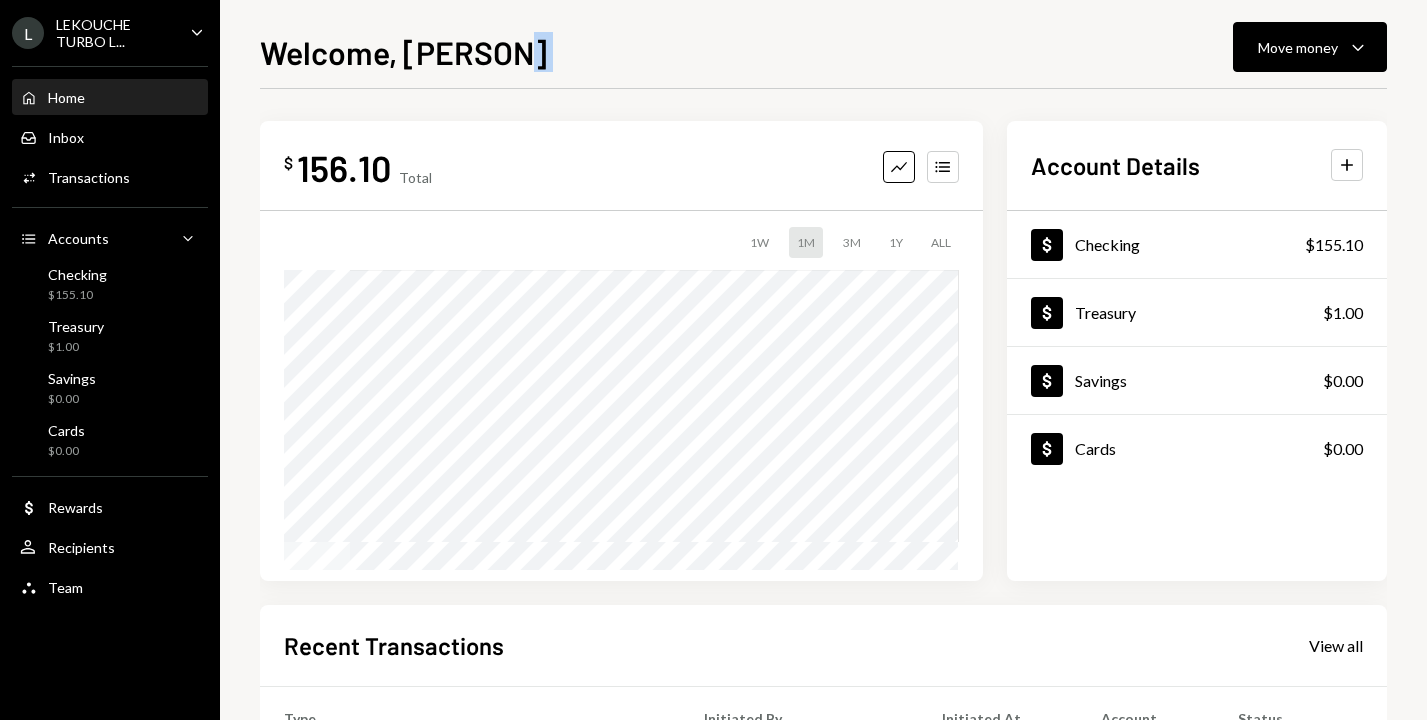 click on "Welcome, [NAME] Move money Caret Down" at bounding box center [823, 50] 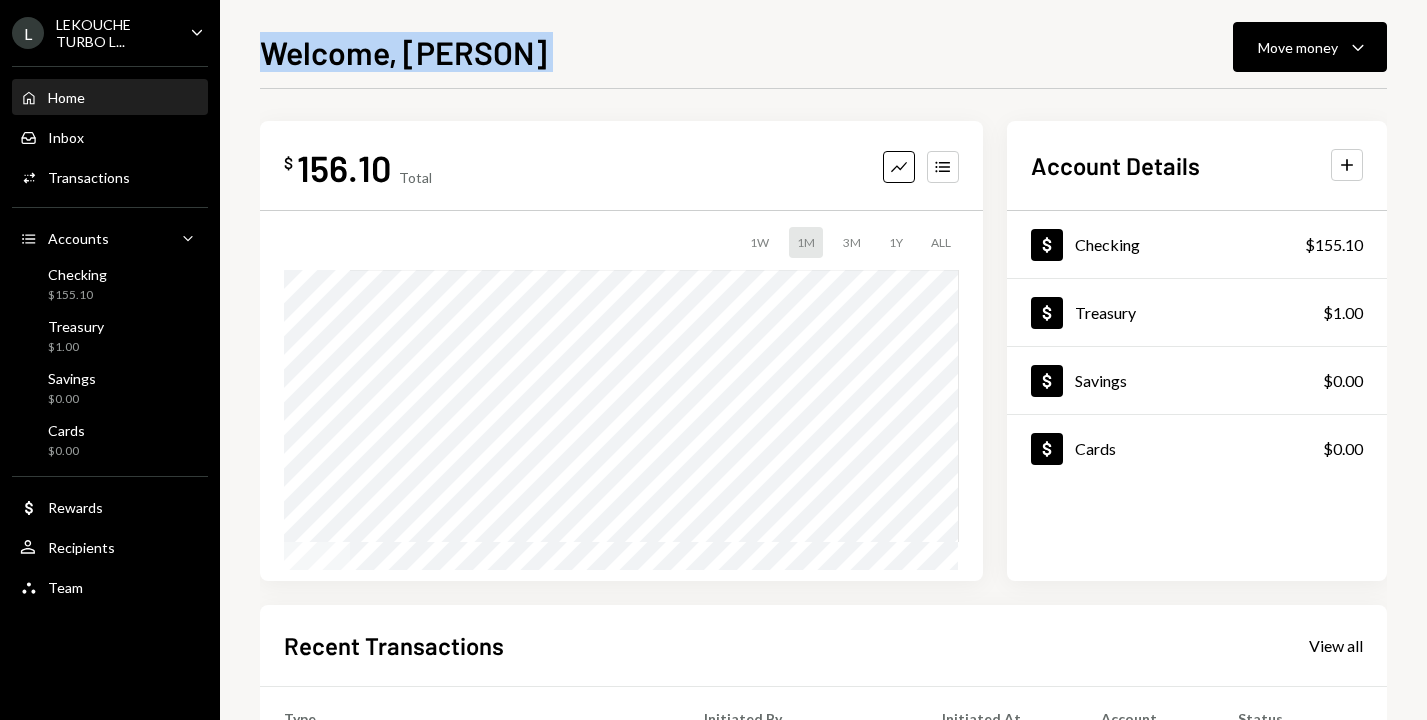 click on "Welcome, [NAME] Move money Caret Down" at bounding box center [823, 50] 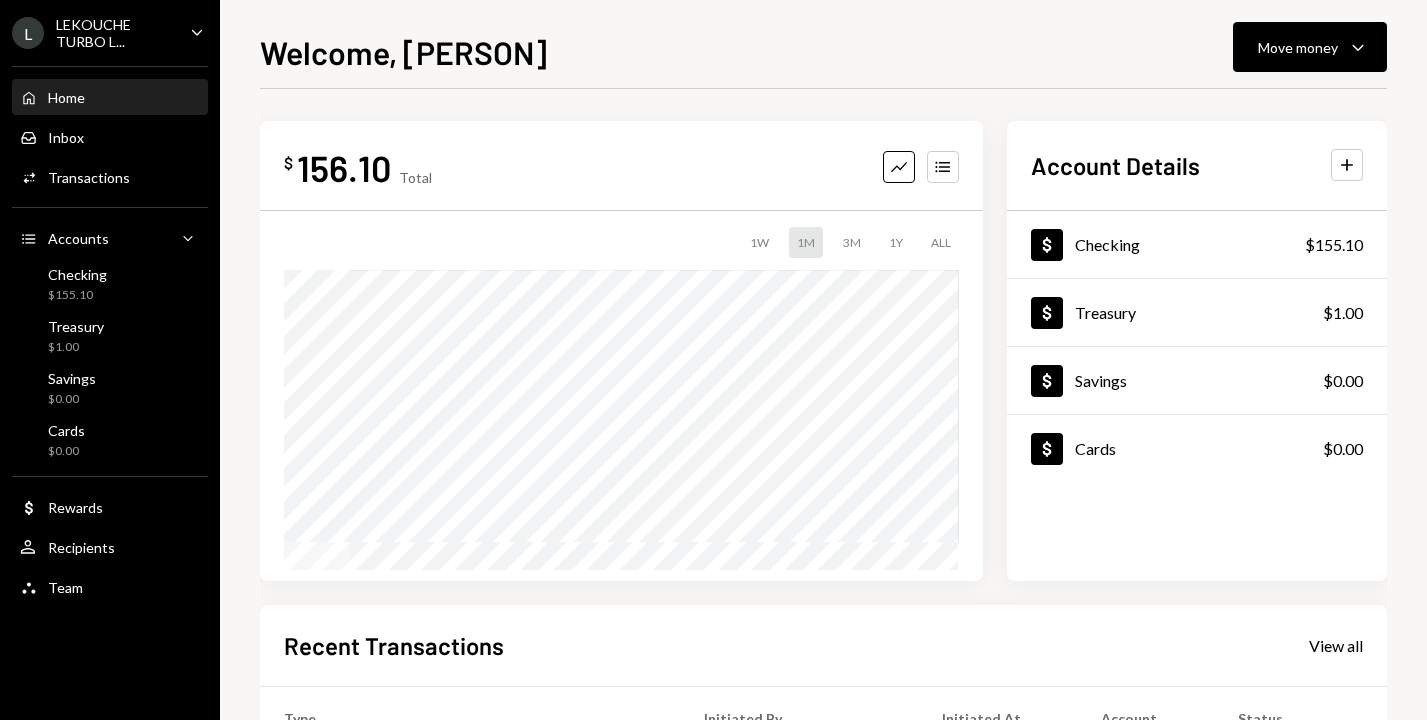 click on "Recent Transactions View all Type Initiated By Initiated At Account Status Deposit 50  DKUSD 0x4c2c...A200B8 Copy 08/03/2025 Checking Completed Stablecoin Conversion $50.00 [PERSON]  [PERSON] 08/03/2025 Checking Completed Billing Drawdown Withdrawal 45  DKUSD [PERSON] System 08/03/2025 Checking Completed Deposit 1  DKUSD Checking 08/03/2025 Treasury Completed Withdrawal 1  DKUSD [PERSON]  [PERSON] 08/03/2025 Checking Completed" at bounding box center (823, 600) 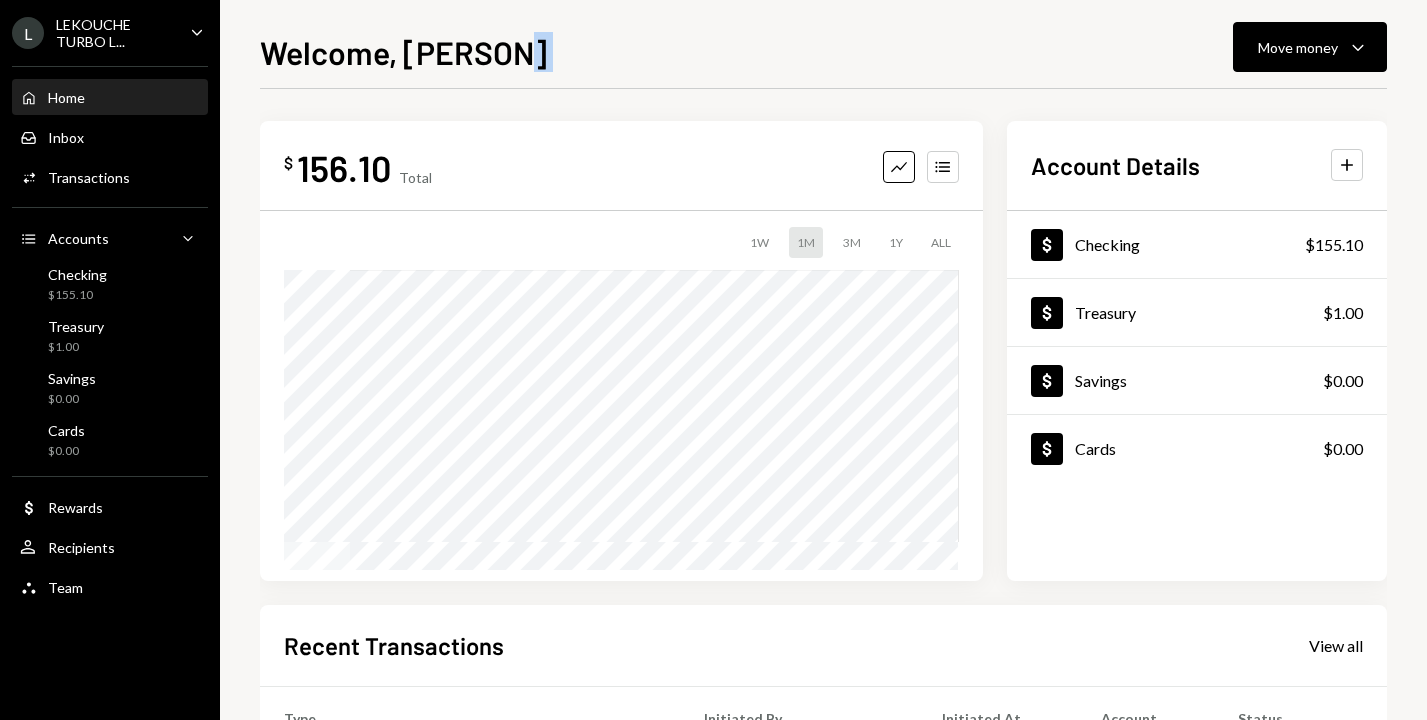 click on "Welcome, [NAME] Move money Caret Down" at bounding box center (823, 50) 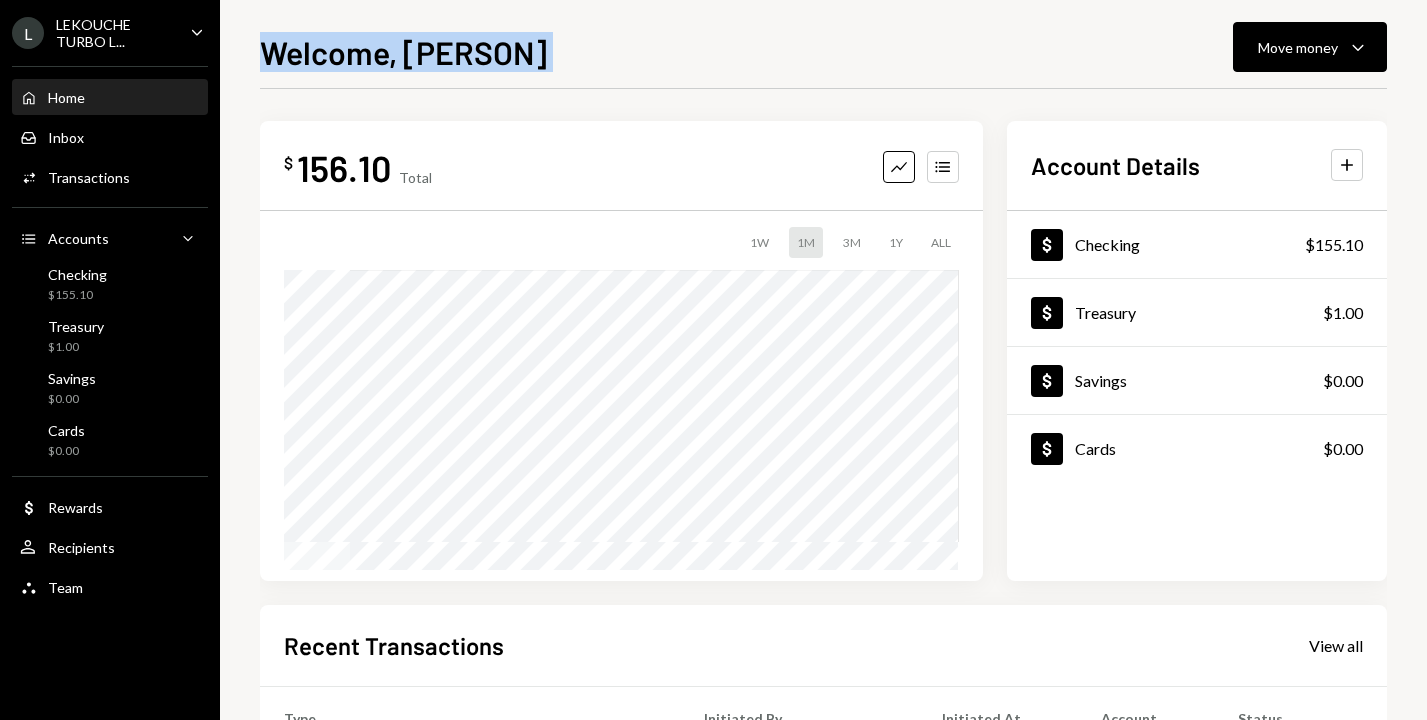 click on "Welcome, [NAME] Move money Caret Down" at bounding box center [823, 50] 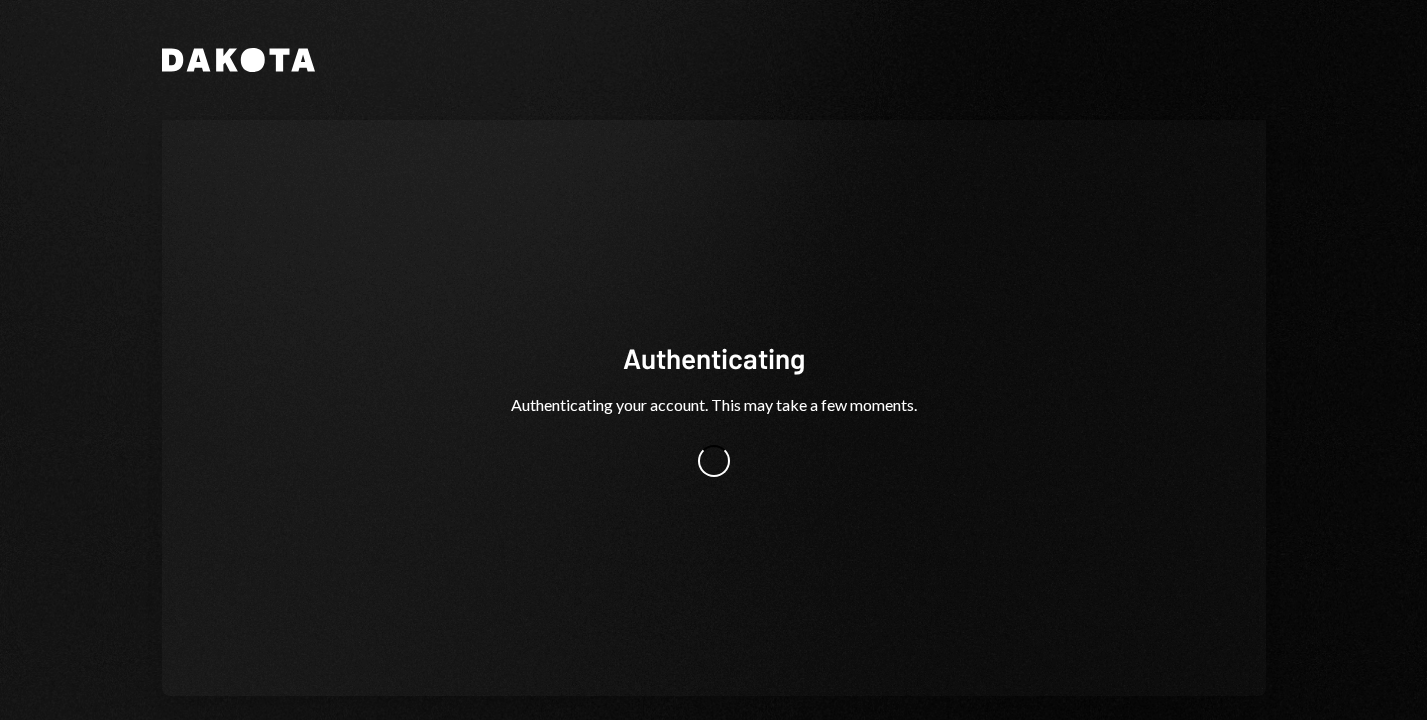 scroll, scrollTop: 0, scrollLeft: 0, axis: both 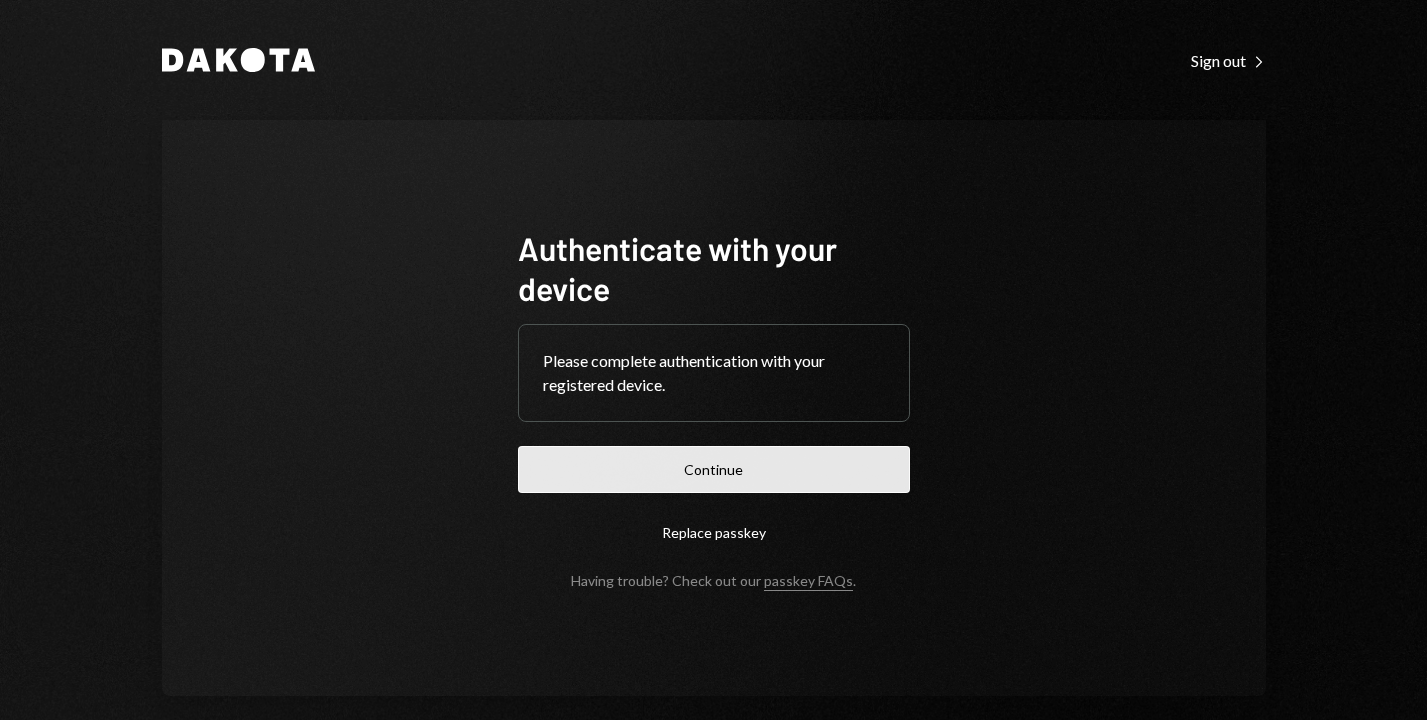click on "Continue" at bounding box center (714, 469) 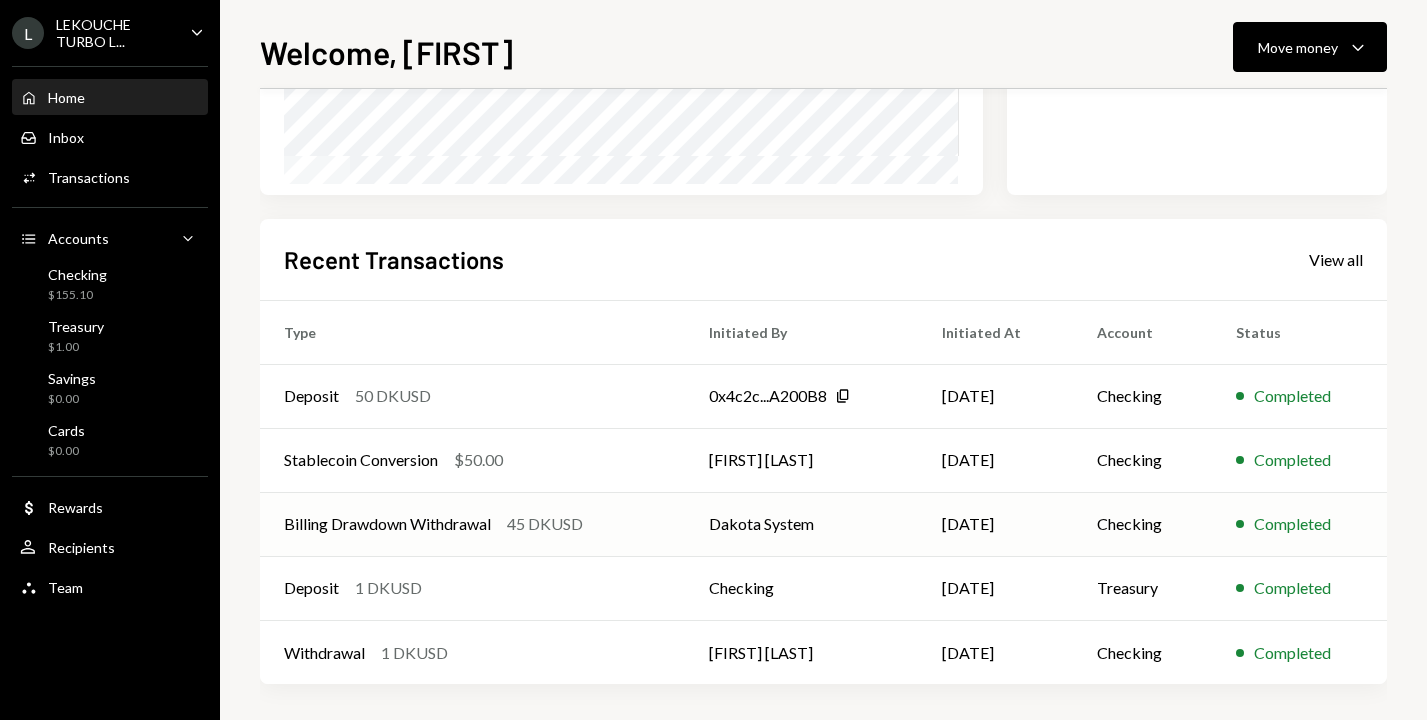 scroll, scrollTop: 390, scrollLeft: 0, axis: vertical 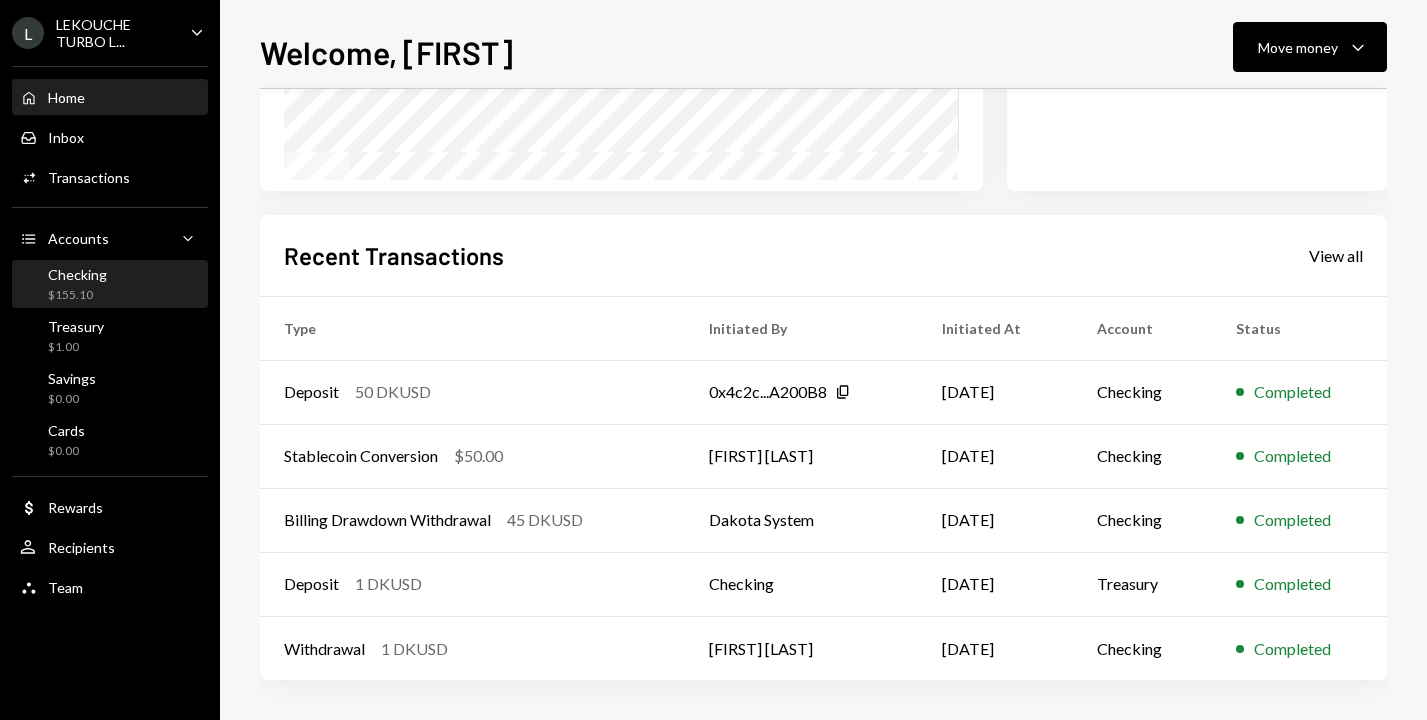 click on "Checking $155.10" at bounding box center (110, 285) 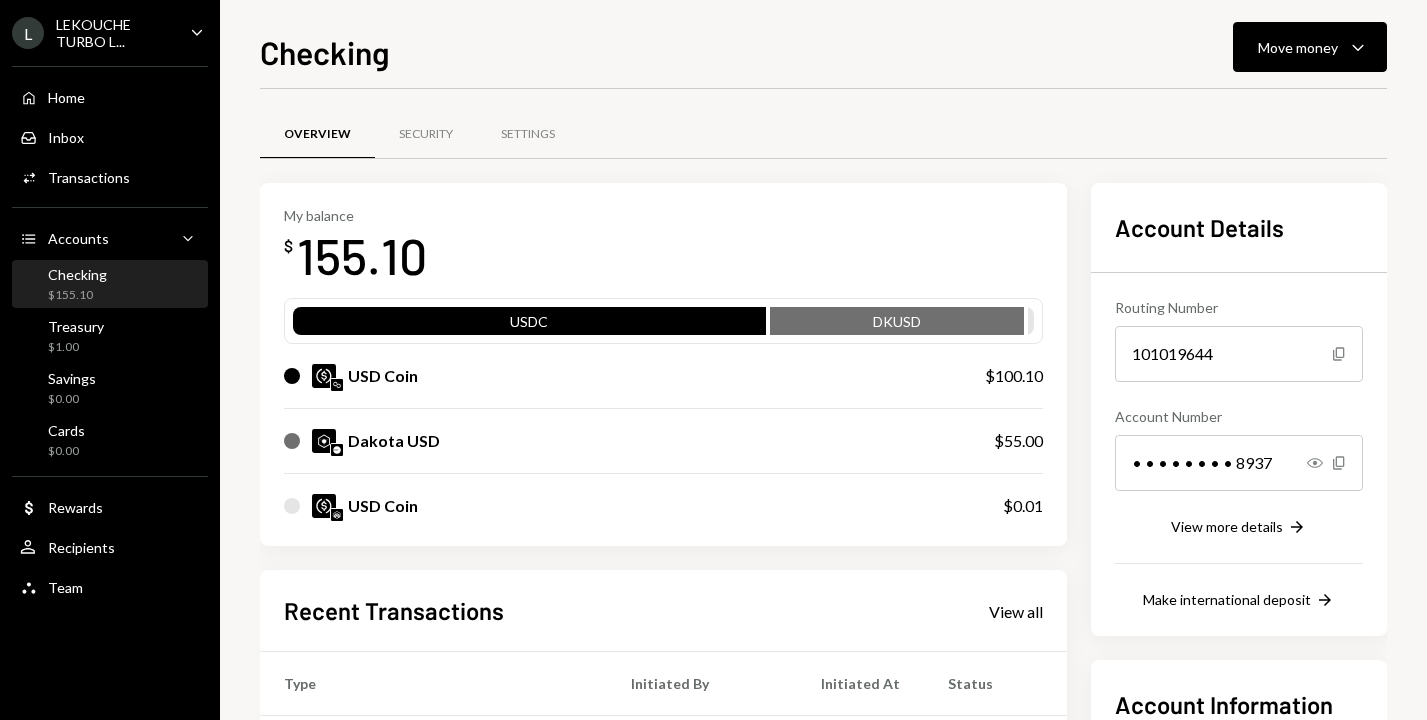 click on "LEKOUCHE TURBO L..." at bounding box center [115, 33] 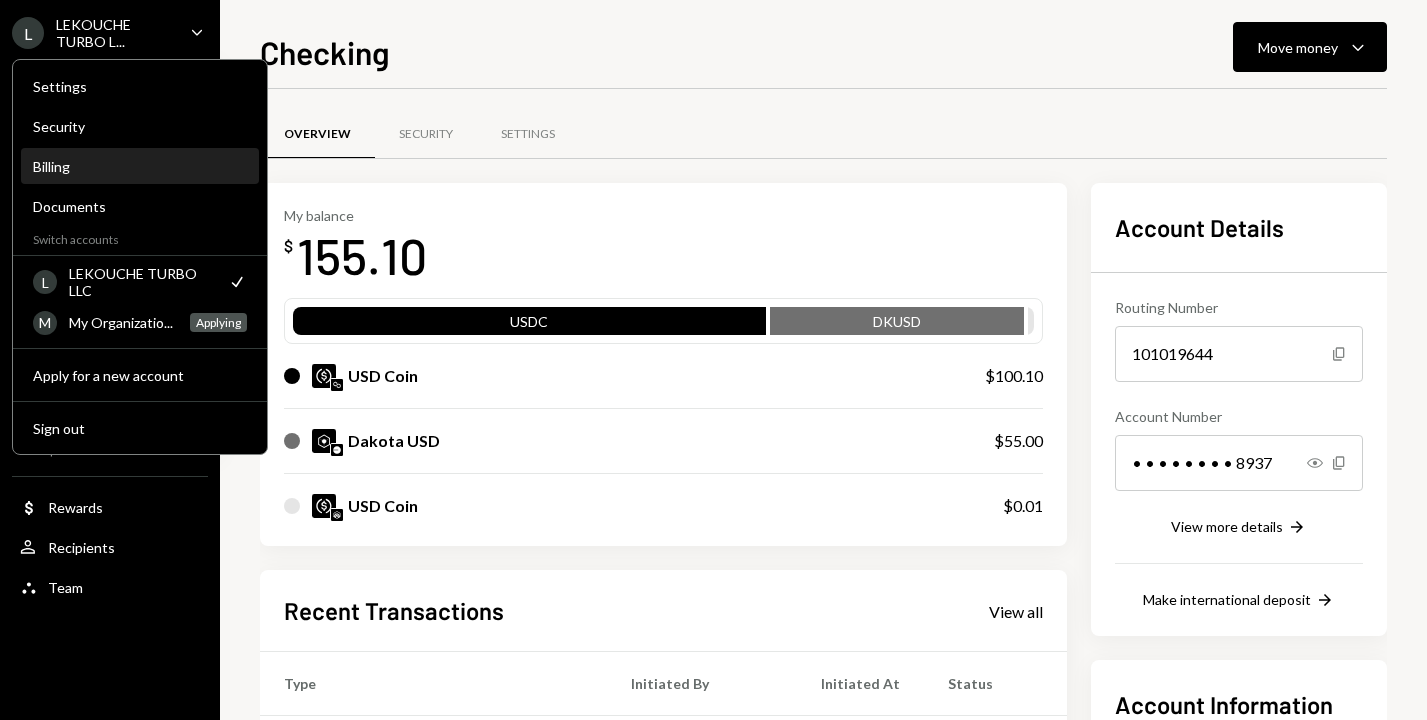 click on "Billing" at bounding box center (140, 166) 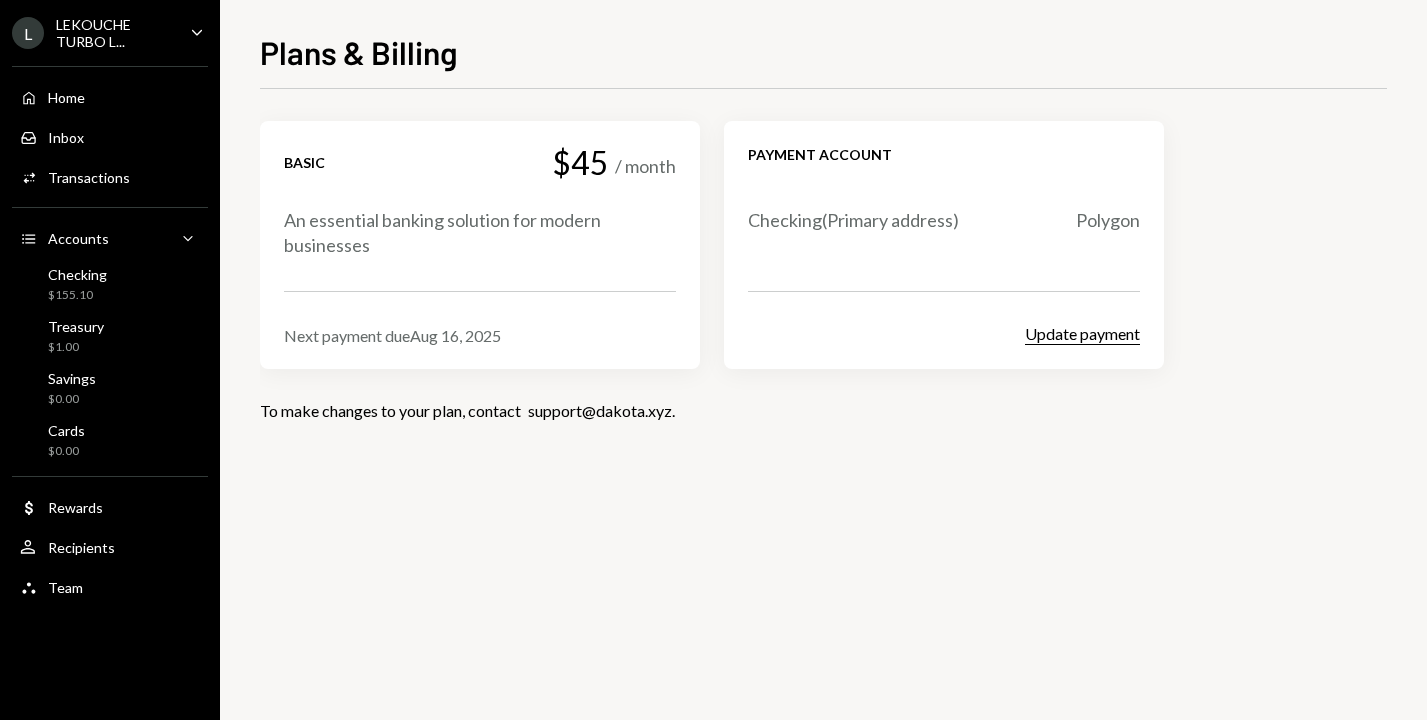 click on "Update payment" at bounding box center (1082, 334) 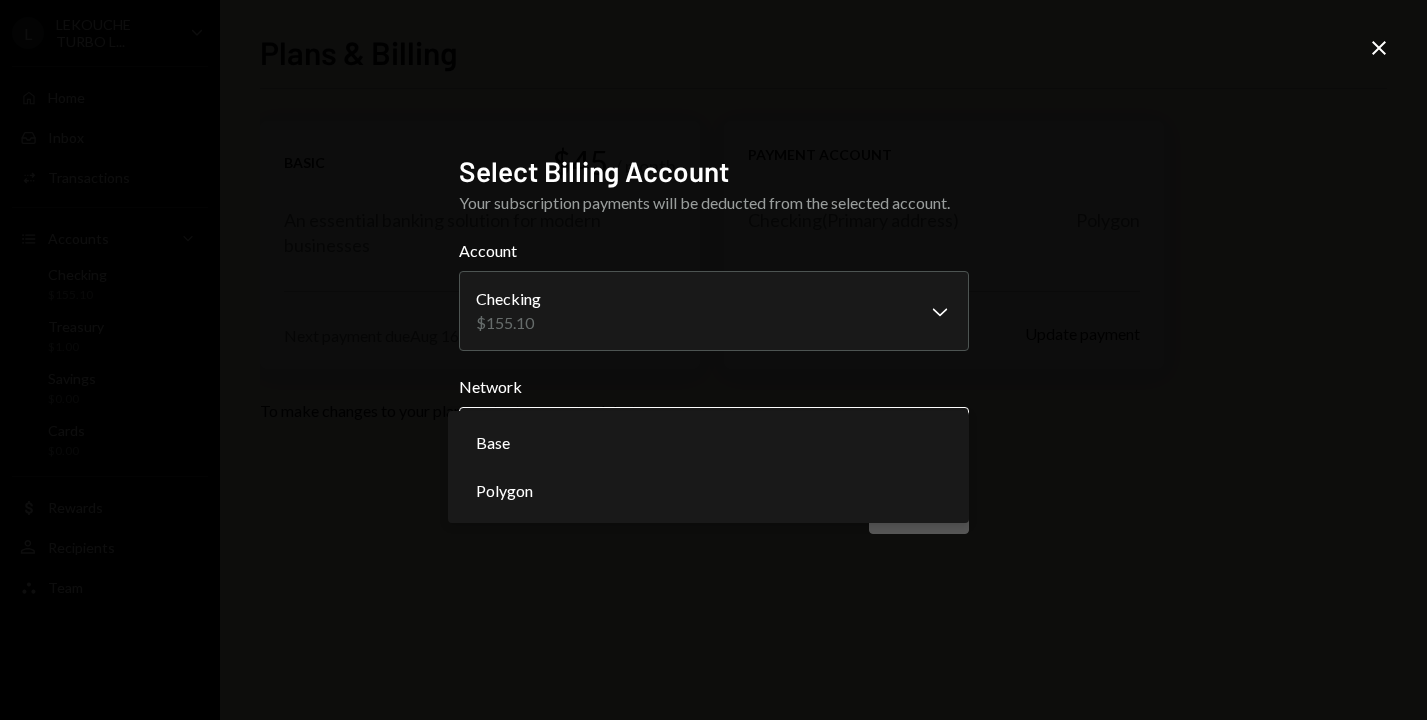 click on "**********" at bounding box center (713, 360) 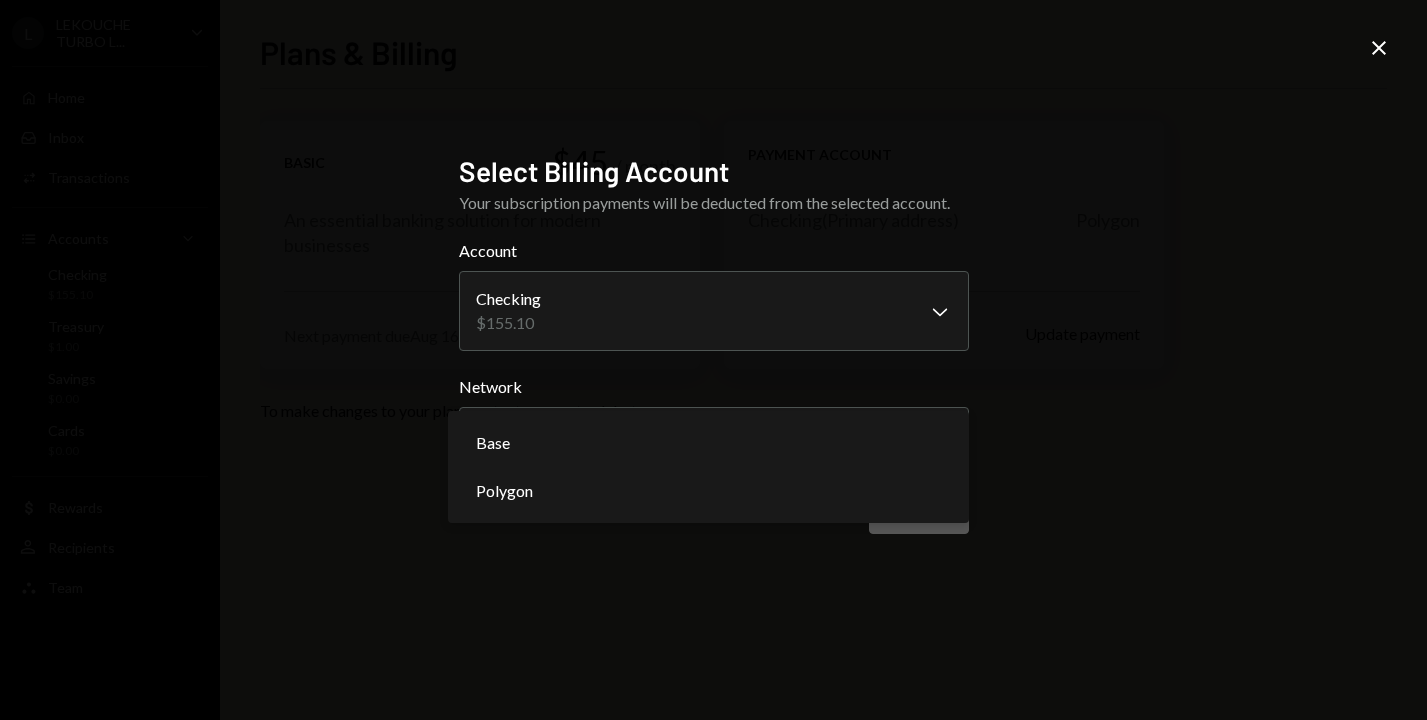 click on "**********" at bounding box center (713, 360) 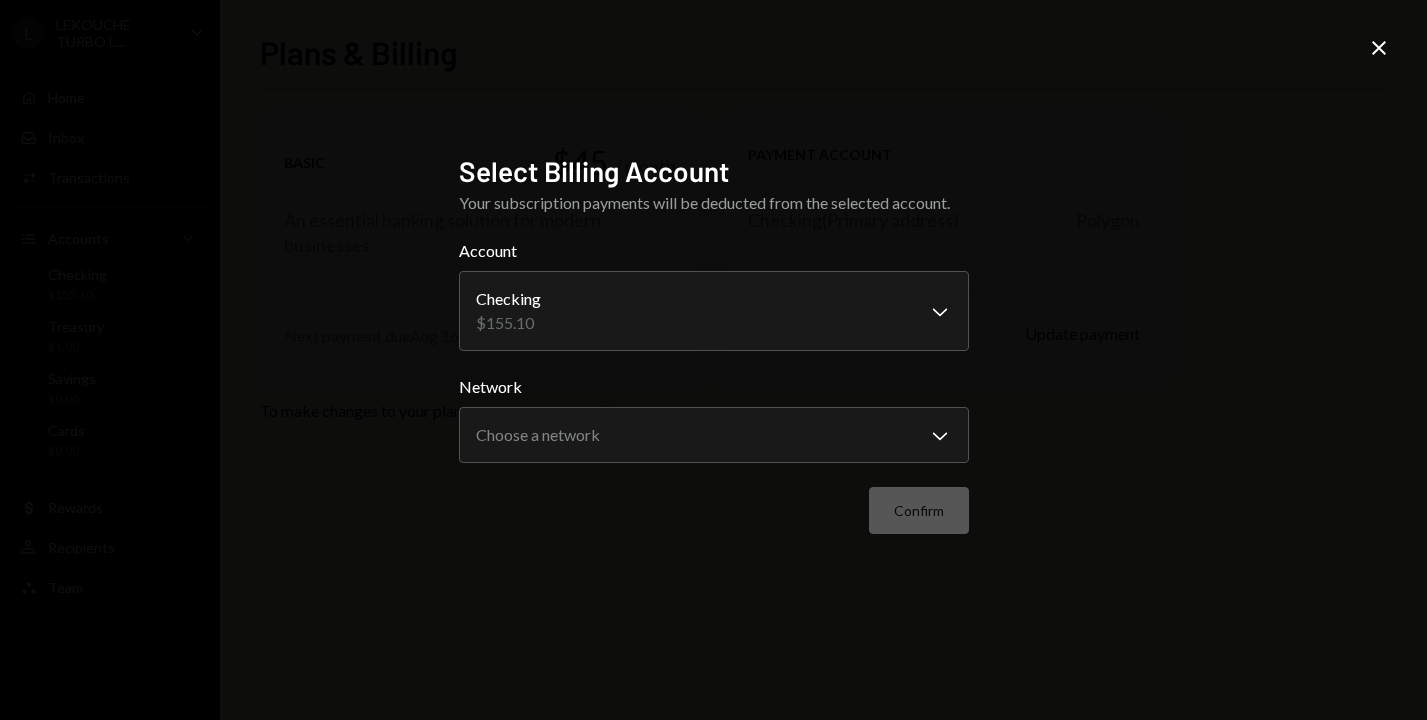 click on "Close" 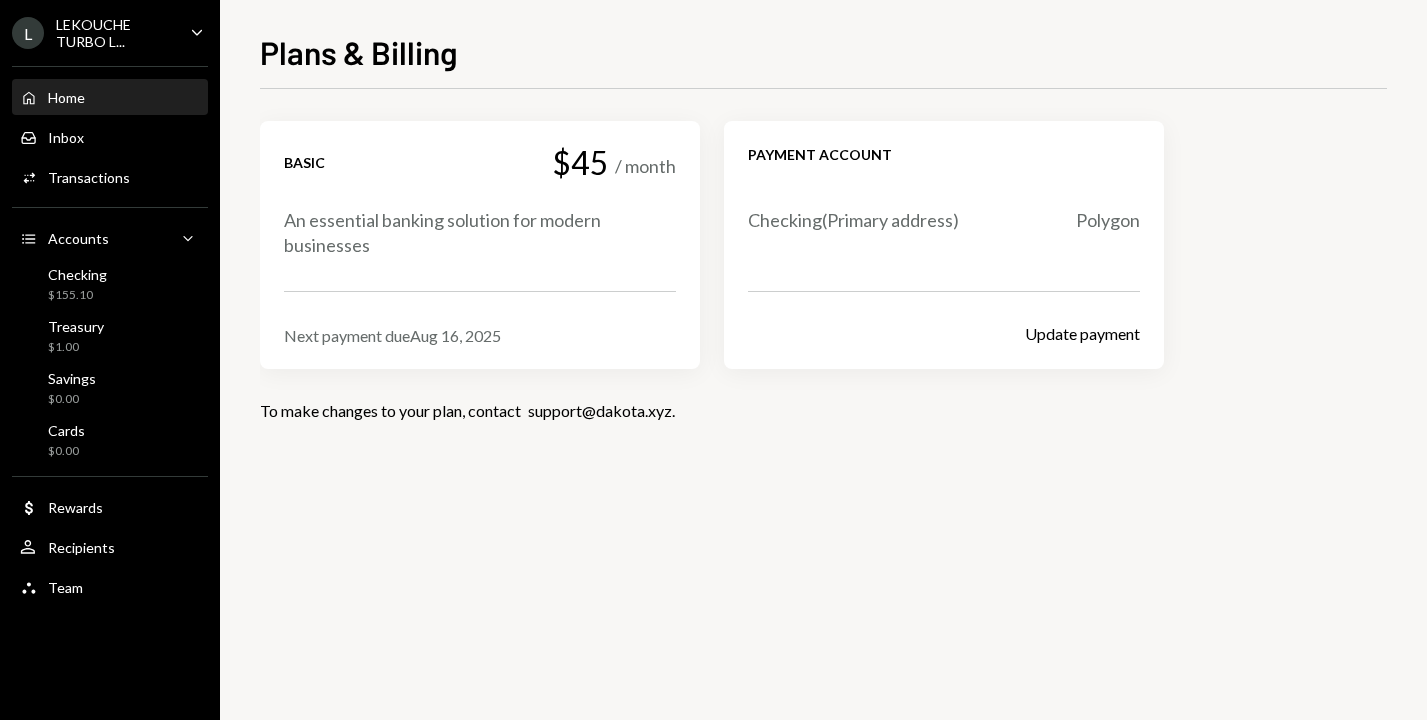 click on "Home Home" at bounding box center (110, 98) 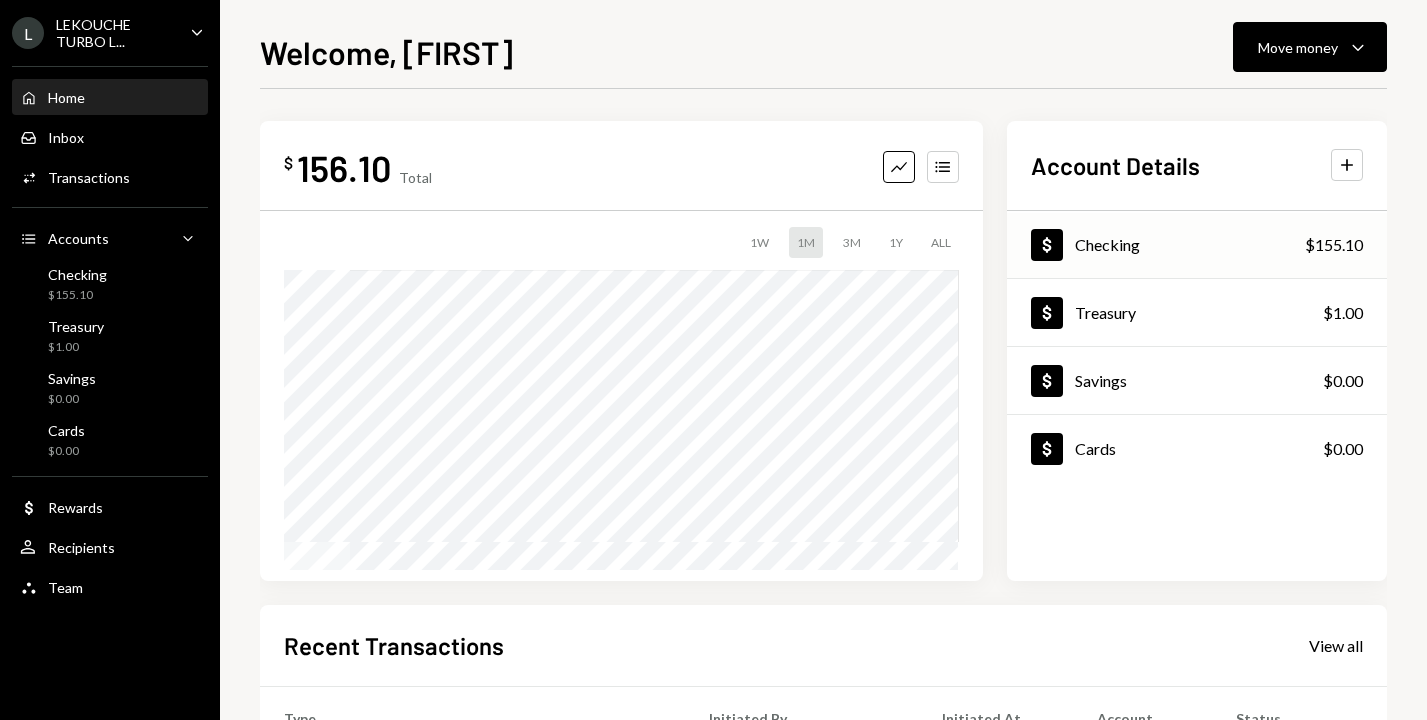 click on "Dollar Checking $155.10" at bounding box center (1197, 245) 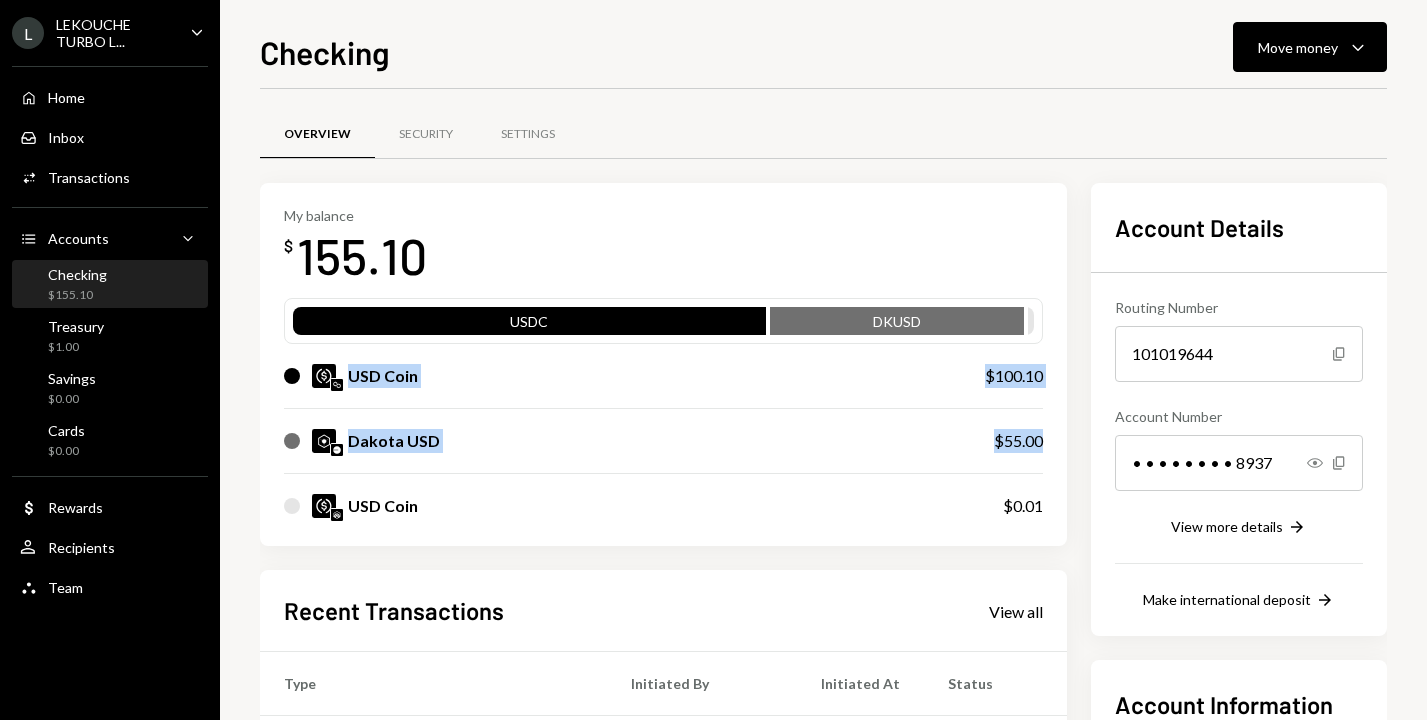 drag, startPoint x: 350, startPoint y: 377, endPoint x: 1109, endPoint y: 442, distance: 761.7782 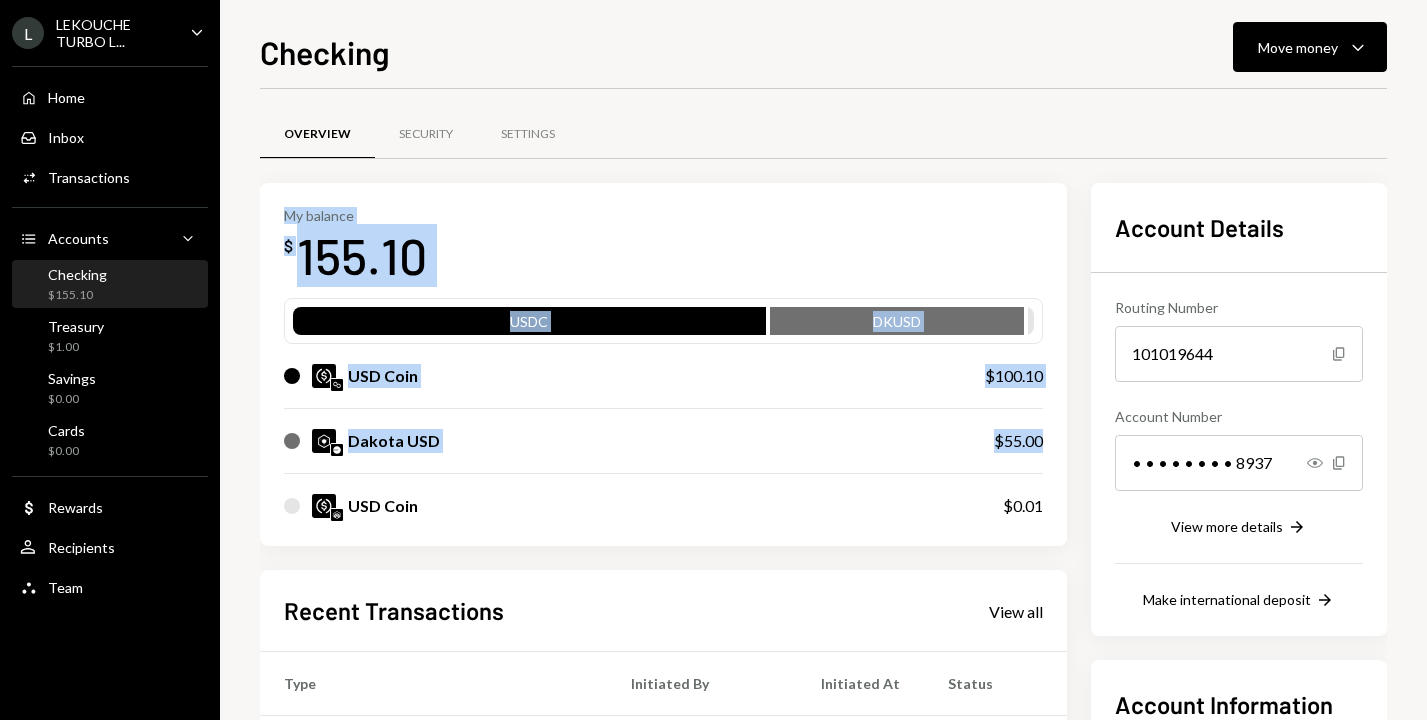 drag, startPoint x: 1107, startPoint y: 446, endPoint x: 275, endPoint y: 196, distance: 868.74854 